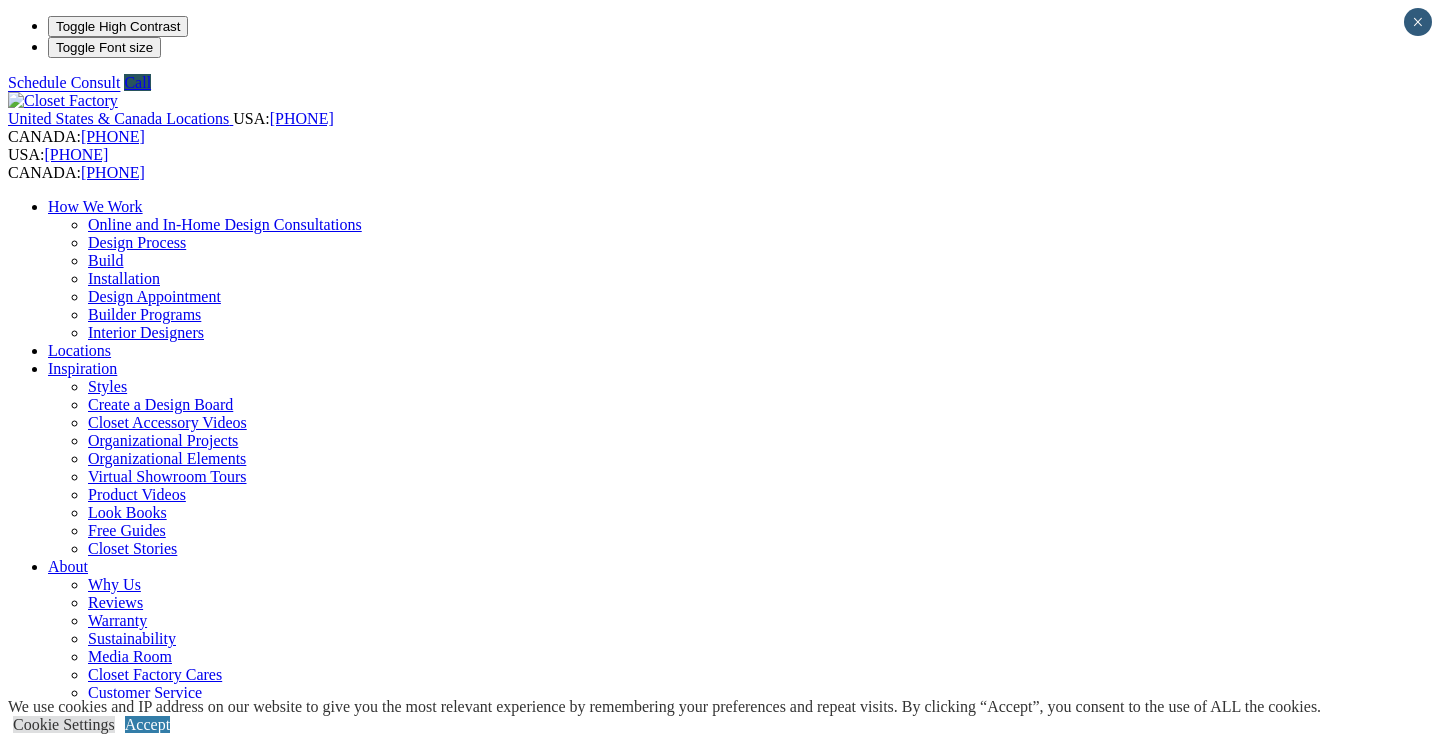 scroll, scrollTop: 0, scrollLeft: 0, axis: both 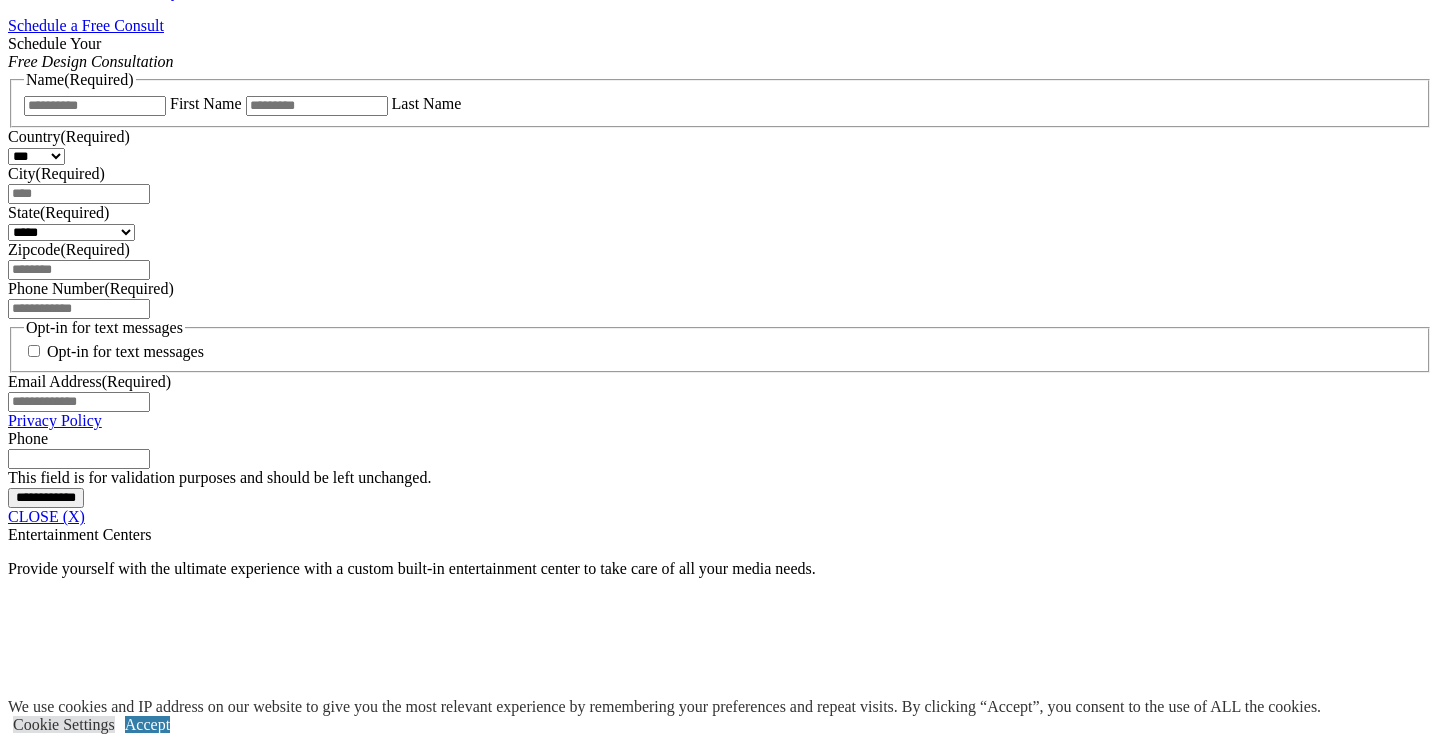 click at bounding box center [378, 2124] 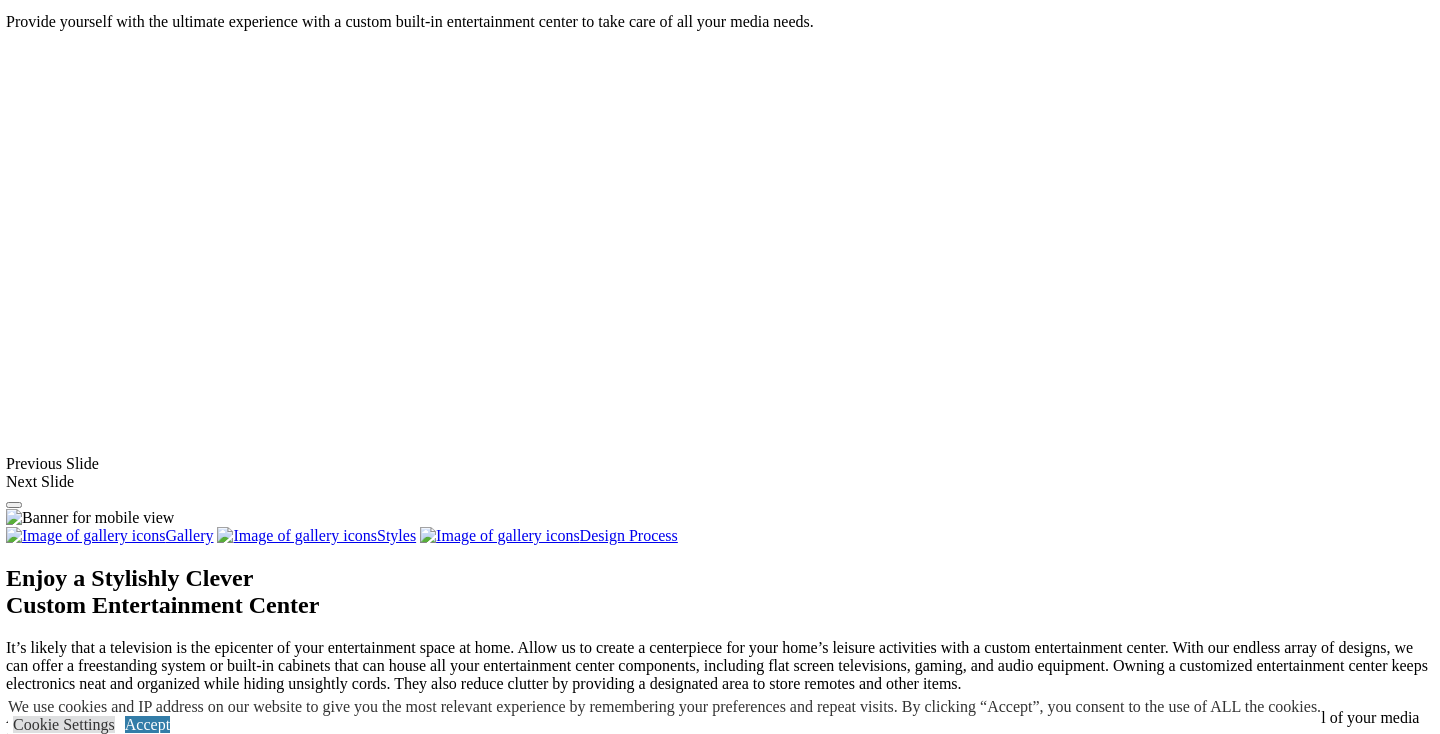 scroll, scrollTop: 1876, scrollLeft: 2, axis: both 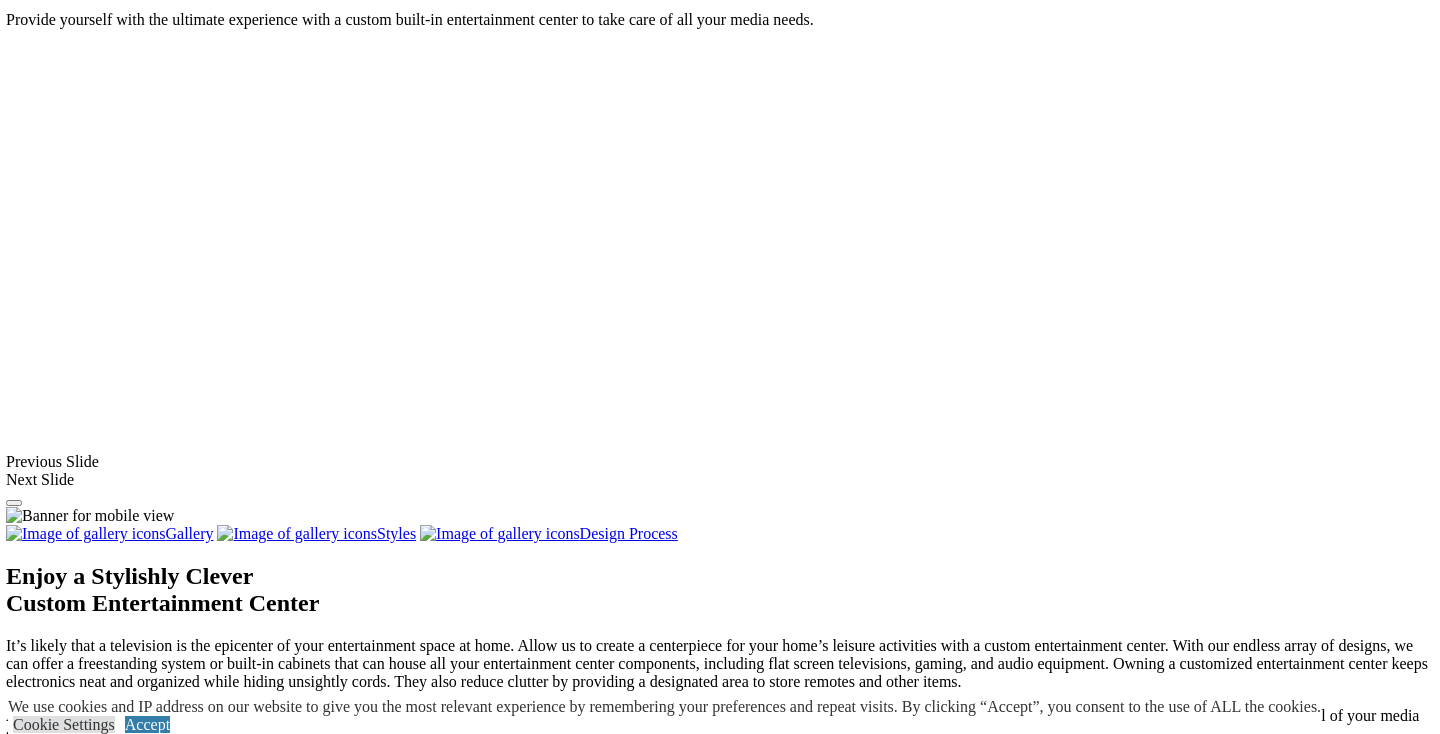 click on "Wall Units" at bounding box center (80, -774) 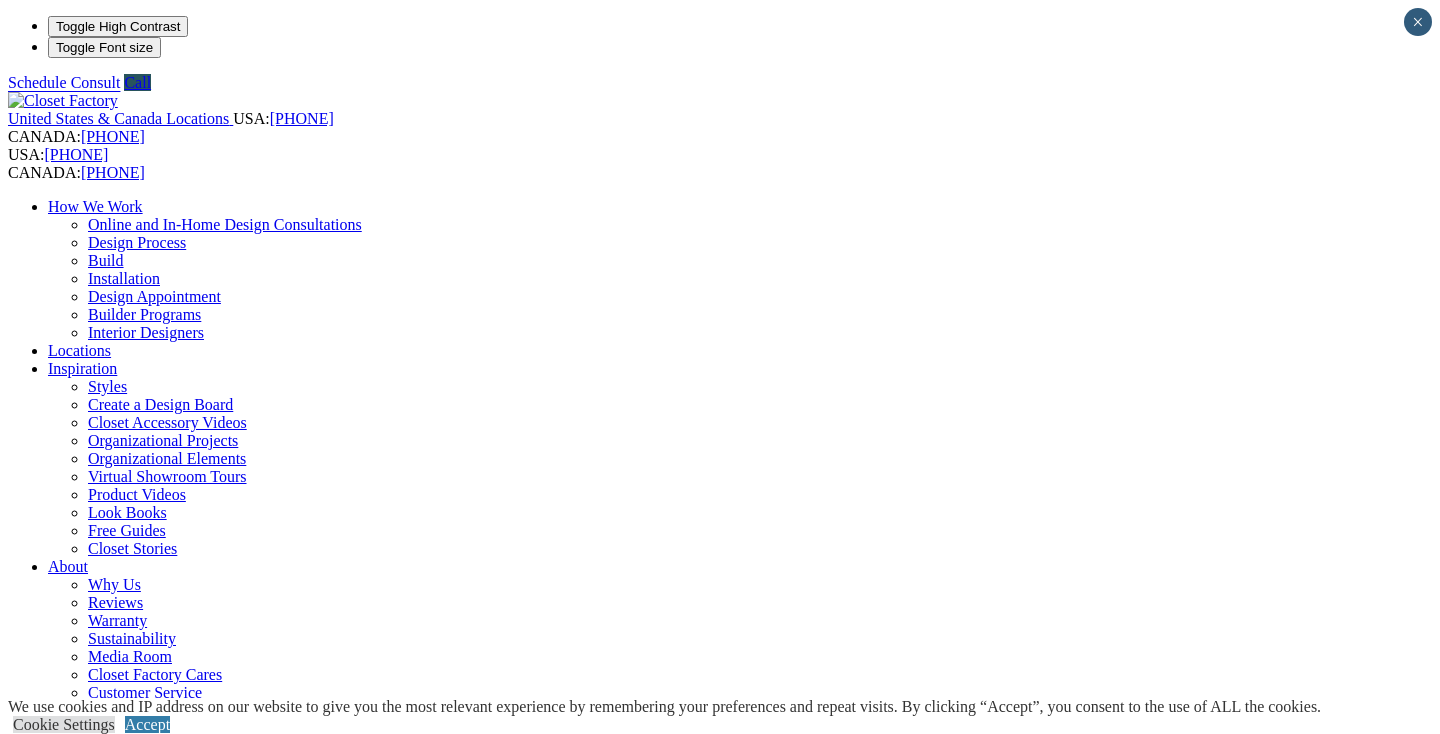 scroll, scrollTop: 2, scrollLeft: 0, axis: vertical 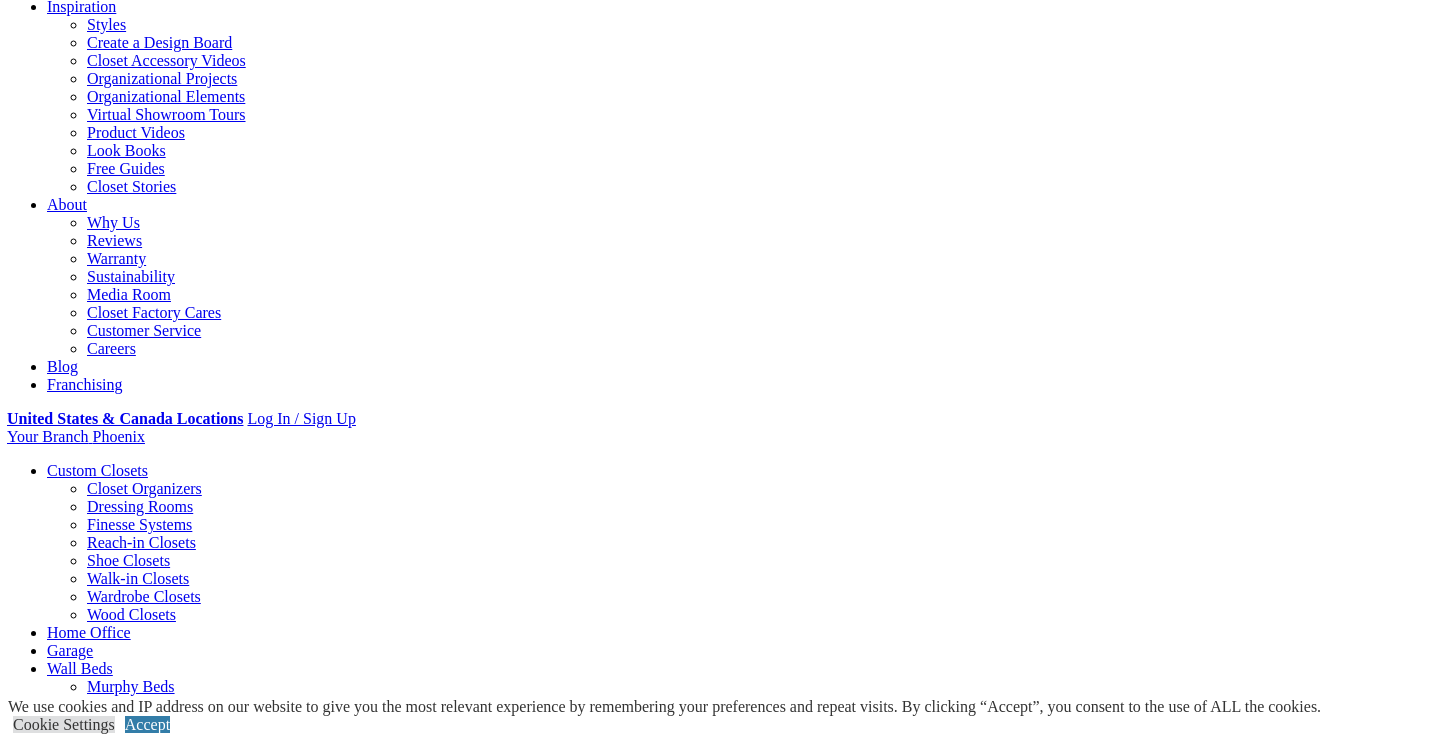 click on "Built-in Wall Units Create Stylish Storage Whether you’re interested in establishing a more modern look and feel, or you just want to transform a wall with a window into an artful alcove, there are hundreds of ways to customize every detail of your wall unit. Our designers will help you establish a built-in storage solution to fit any bedroom, wardrobe, or stairway wall for entertainment items like TVs, stereos, clothing, fine wines, books, and more. Custom cabinetry and shelving can turn a bedroom wall into a personal boutique with hidden shoe shelves, folding space, and much more. Textures Accentuate Your Cabinet Design" at bounding box center [719, 2558] 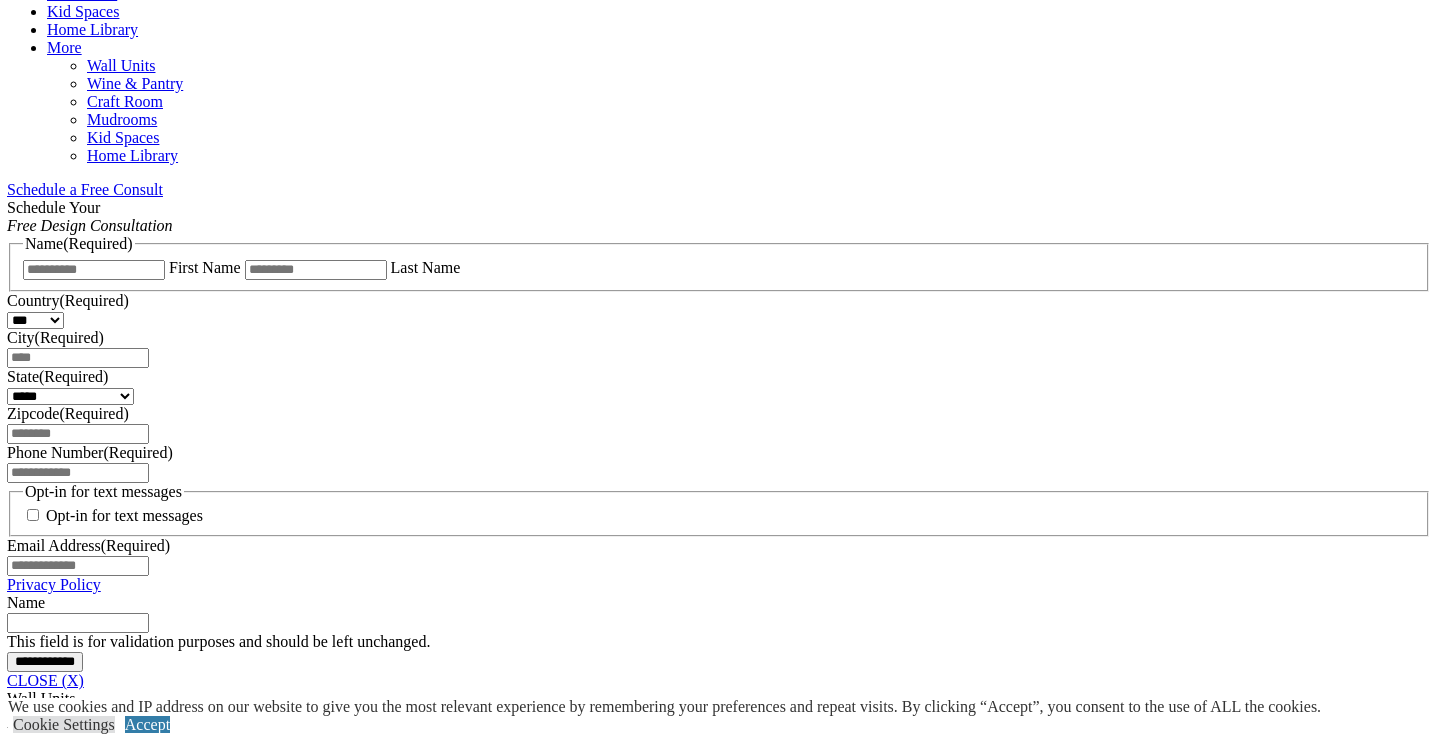 scroll, scrollTop: 1166, scrollLeft: 0, axis: vertical 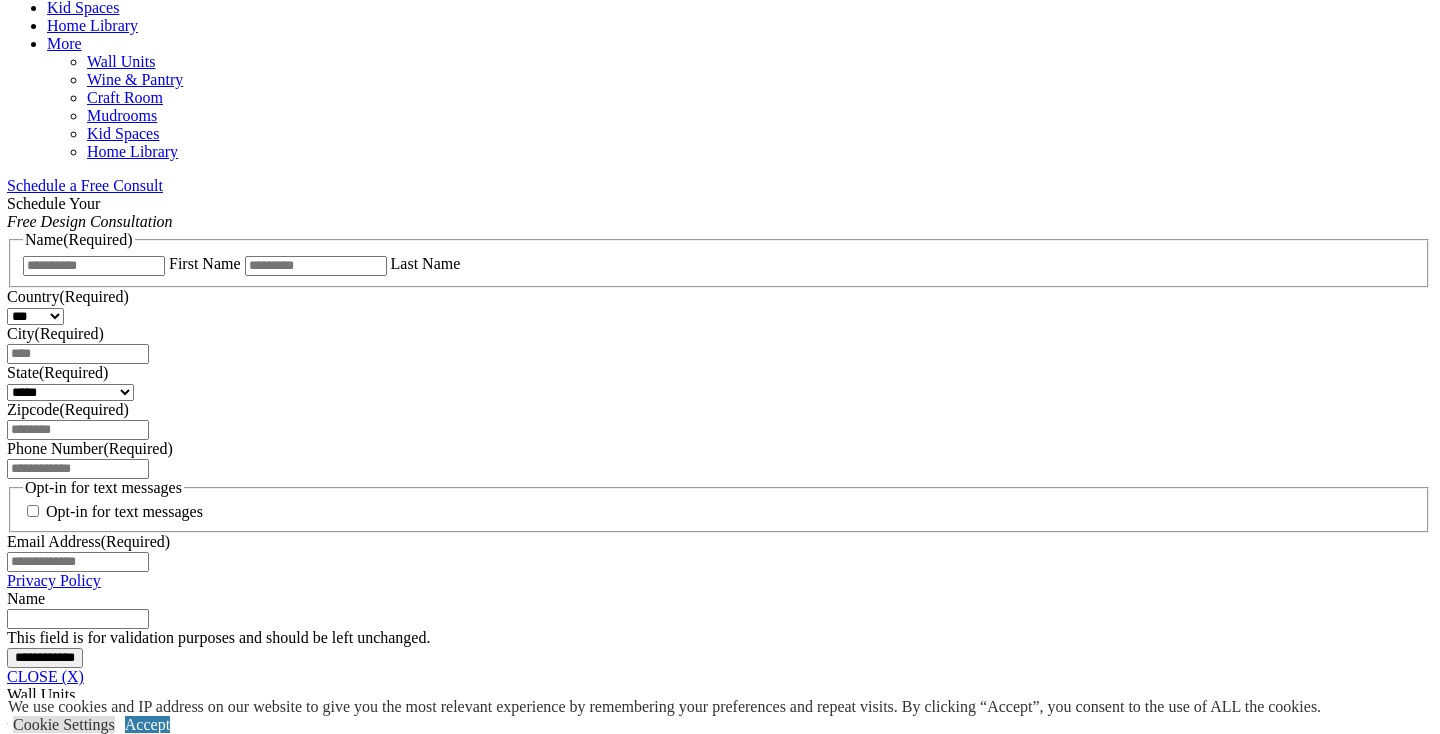 click at bounding box center [56, 2191] 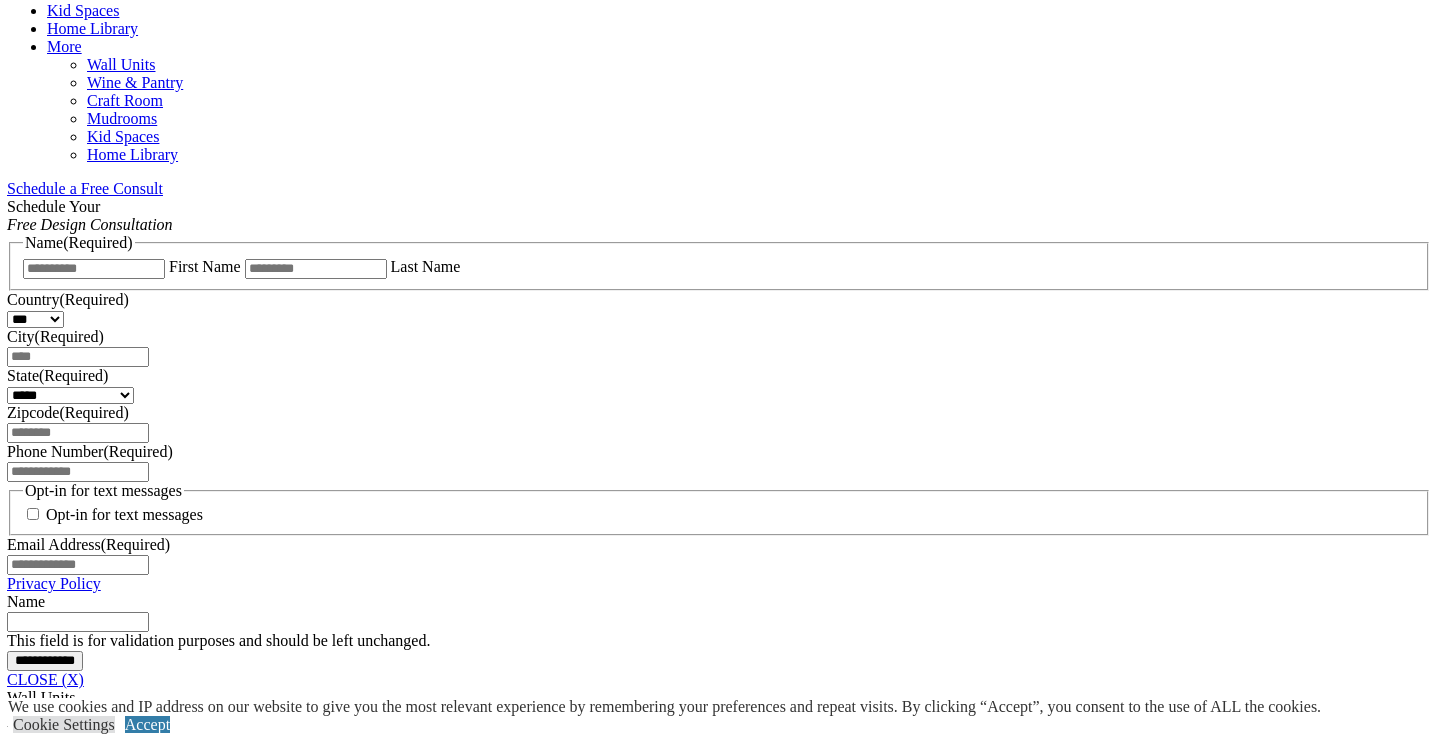 click at bounding box center [7, 37792] 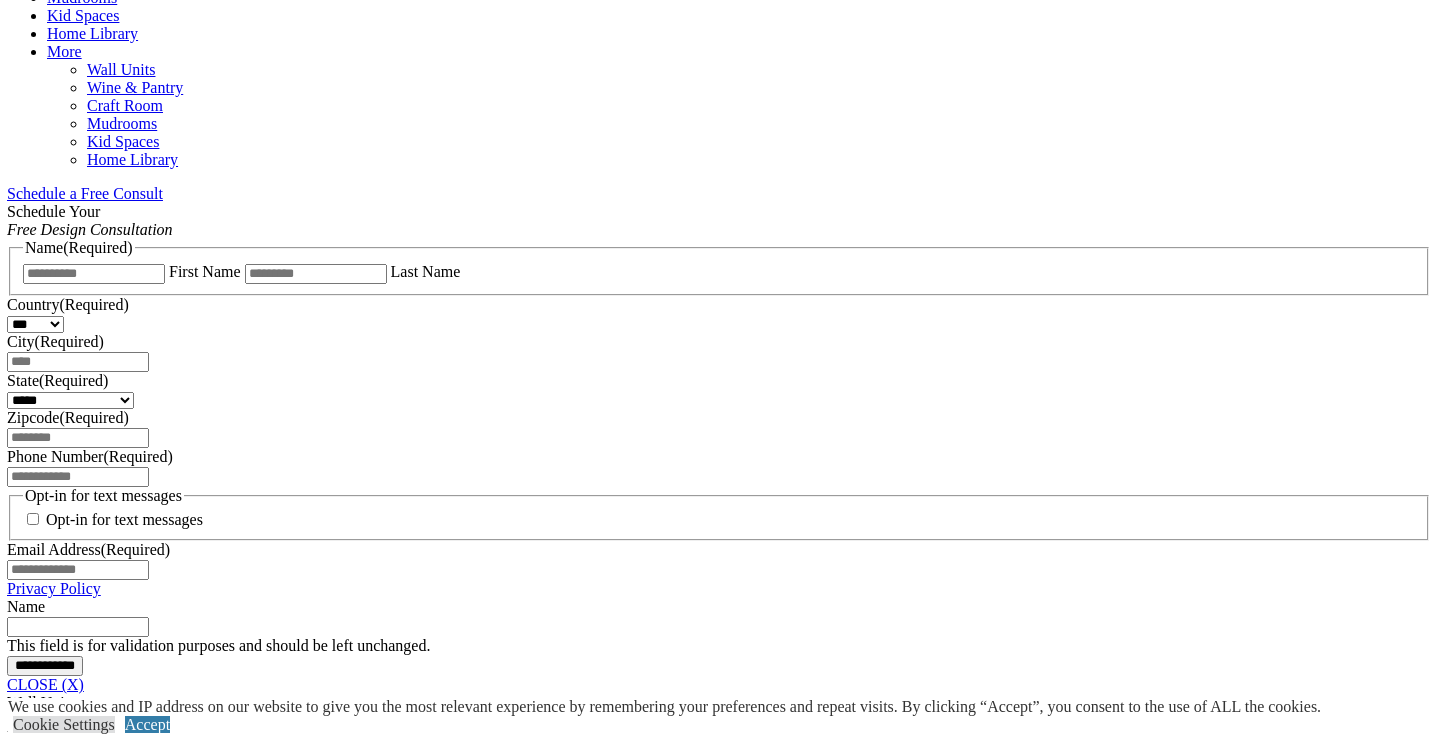 scroll, scrollTop: 1159, scrollLeft: 0, axis: vertical 